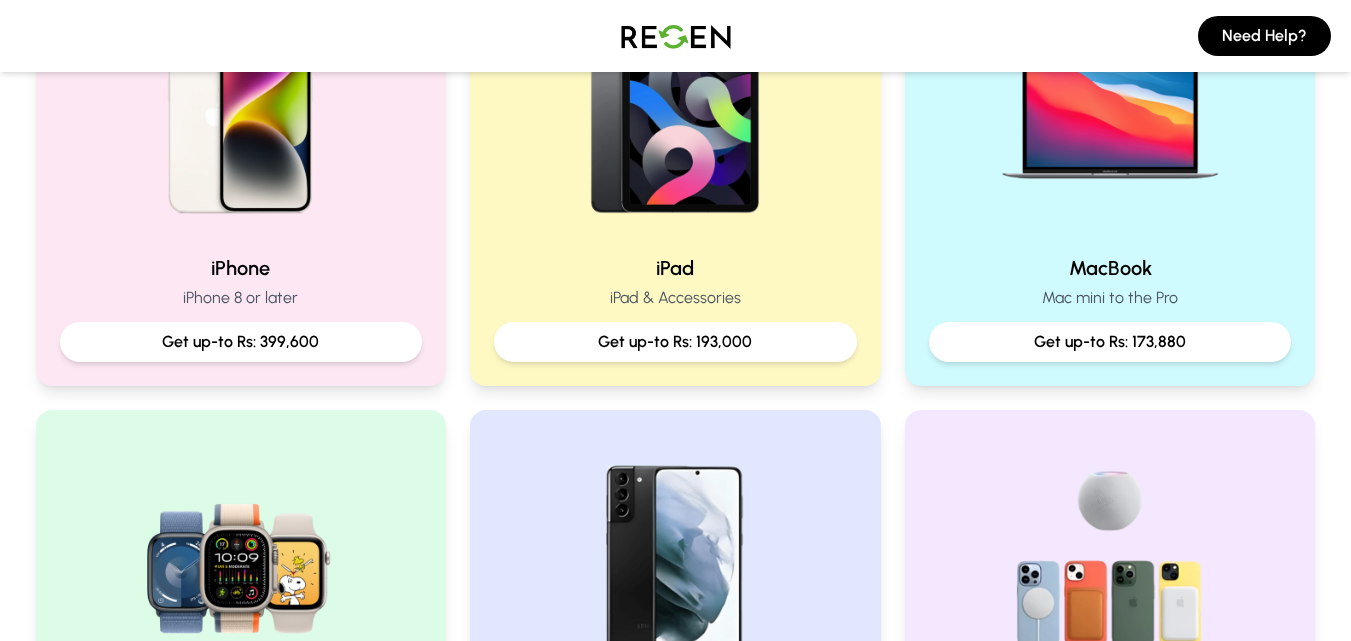 scroll, scrollTop: 532, scrollLeft: 0, axis: vertical 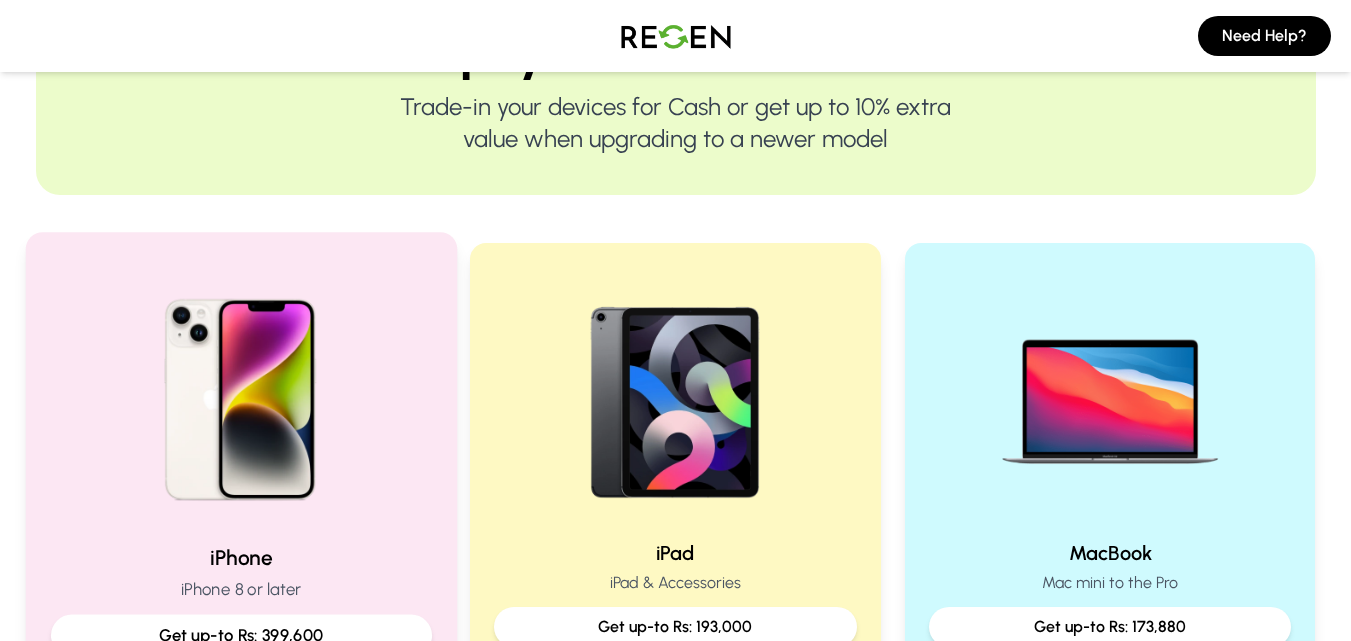 click at bounding box center (240, 392) 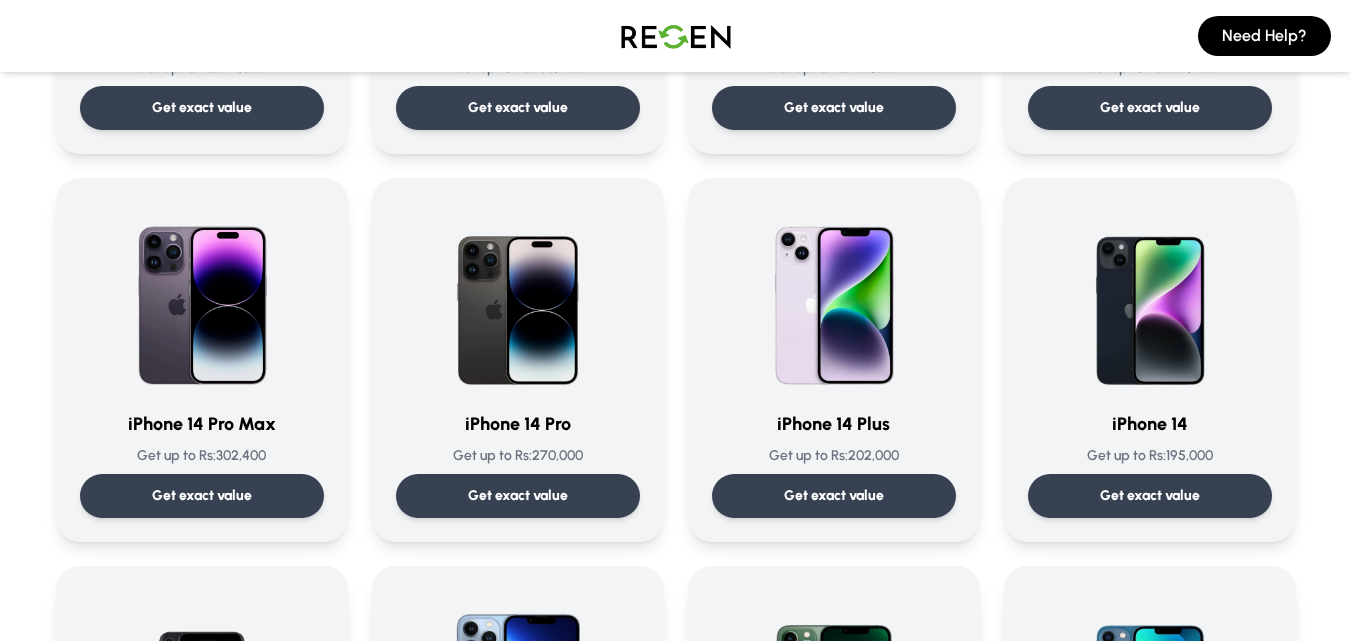 scroll, scrollTop: 445, scrollLeft: 0, axis: vertical 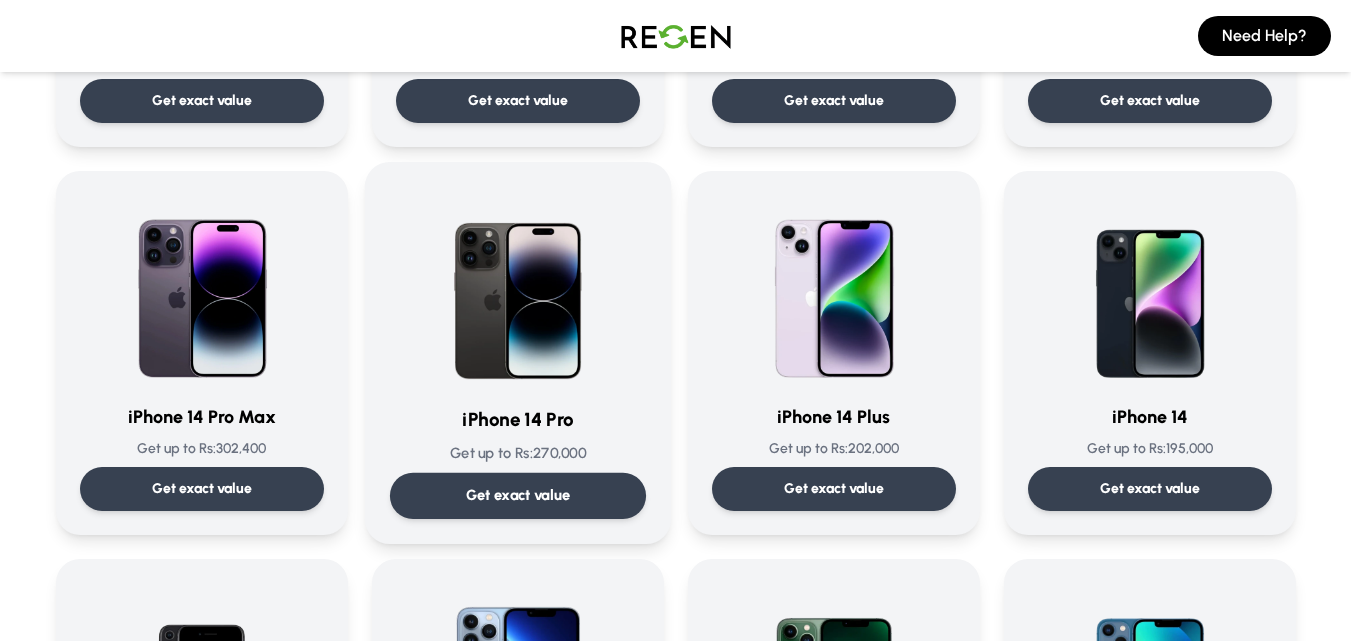 click on "Get exact value" at bounding box center [517, 495] 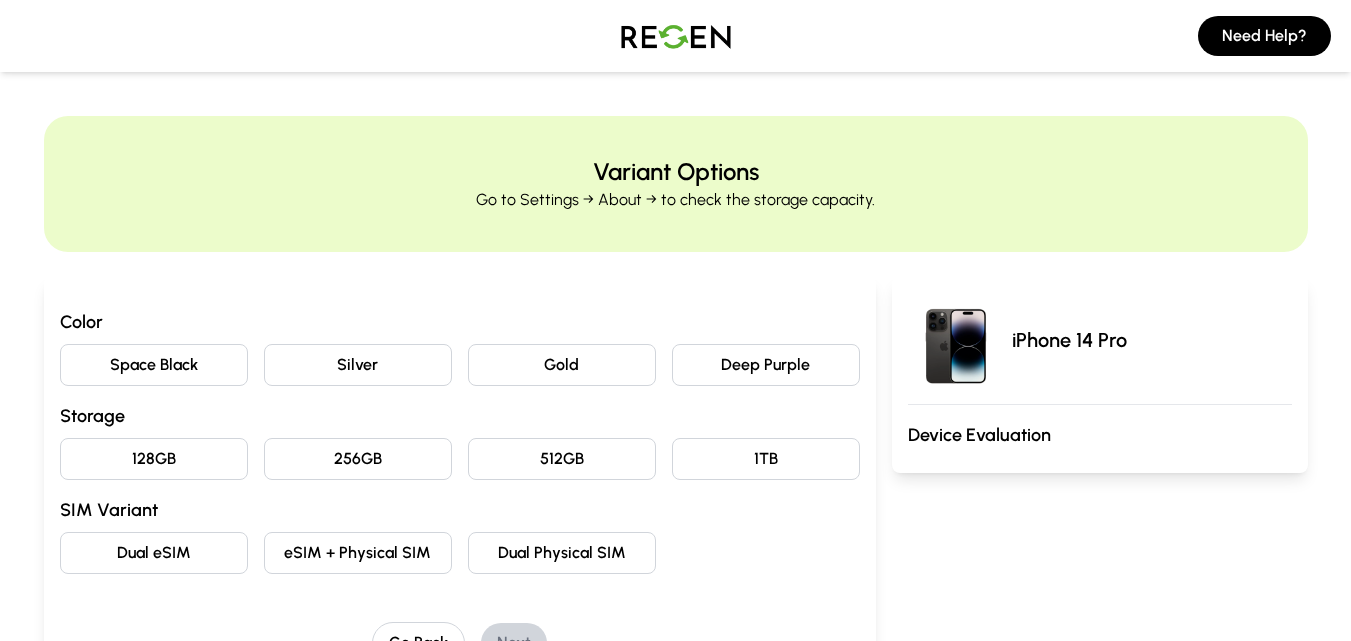 click on "Deep Purple" at bounding box center (766, 365) 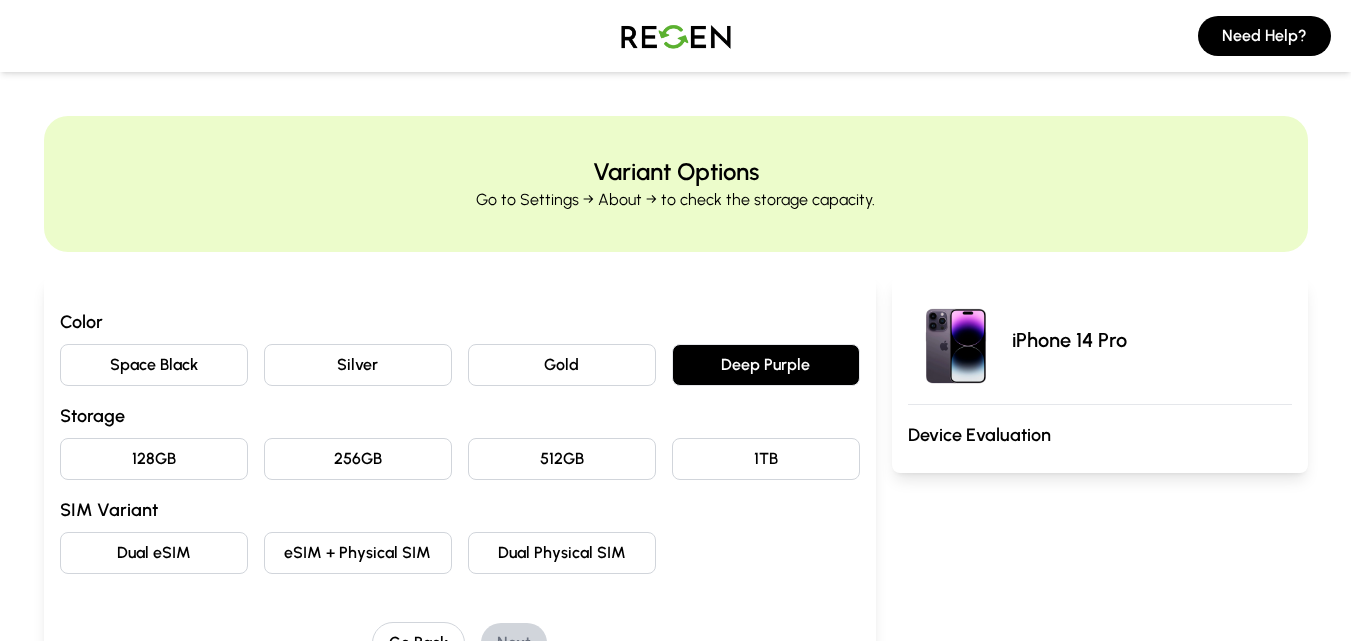 click on "128GB" at bounding box center (154, 459) 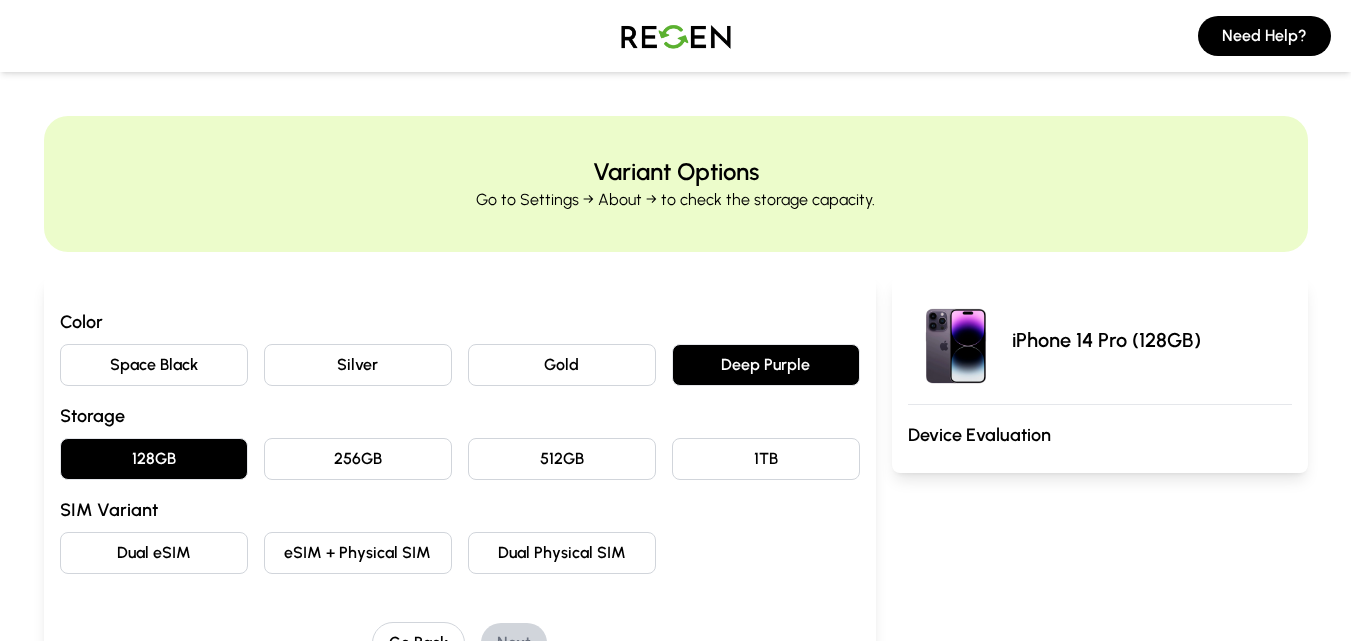 click on "eSIM + Physical SIM" at bounding box center [358, 553] 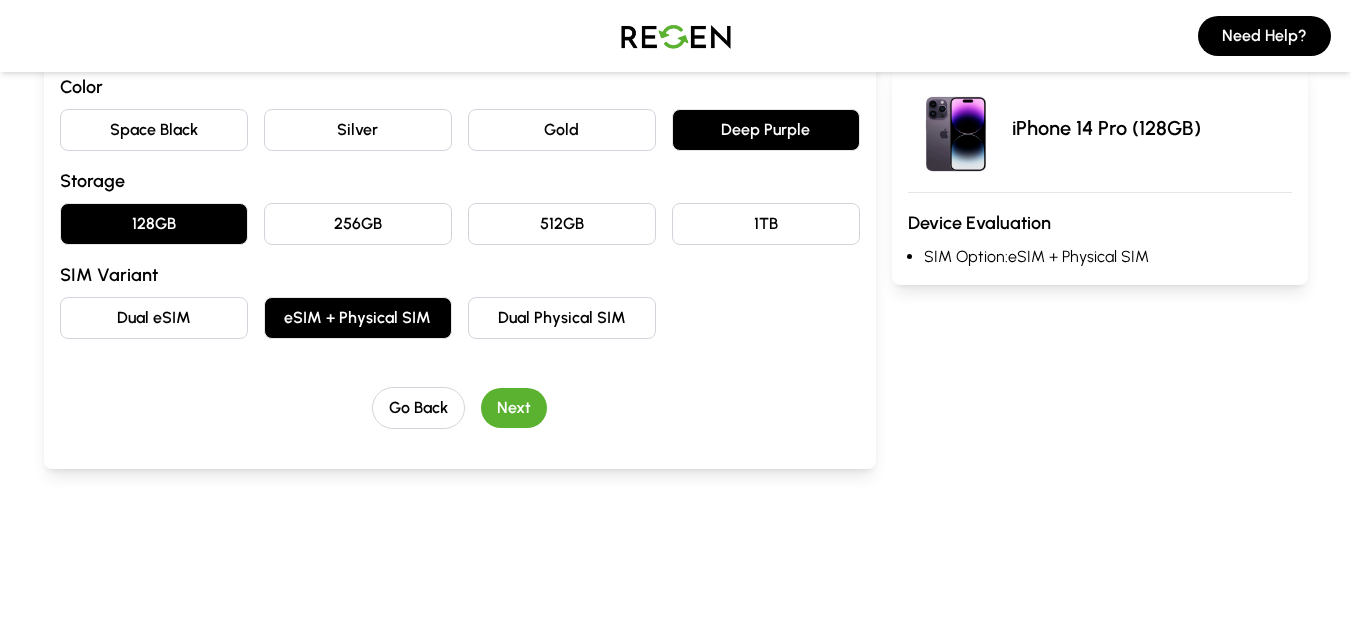 scroll, scrollTop: 275, scrollLeft: 0, axis: vertical 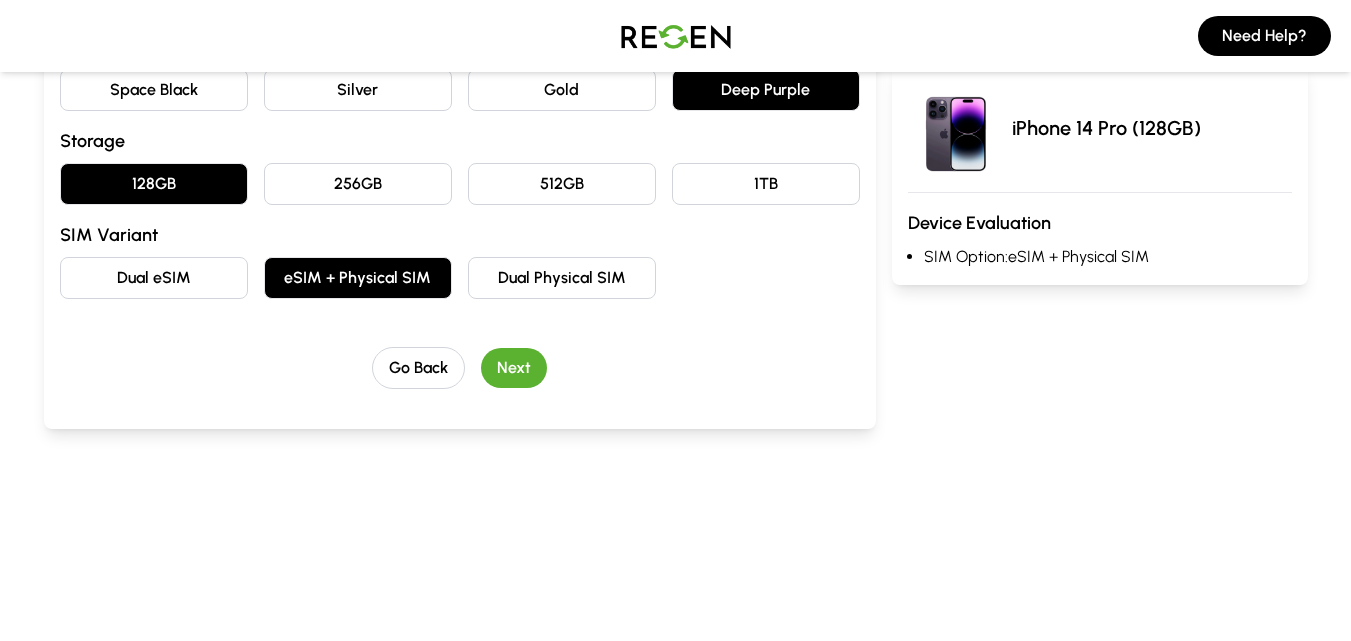 click on "Next" at bounding box center (514, 368) 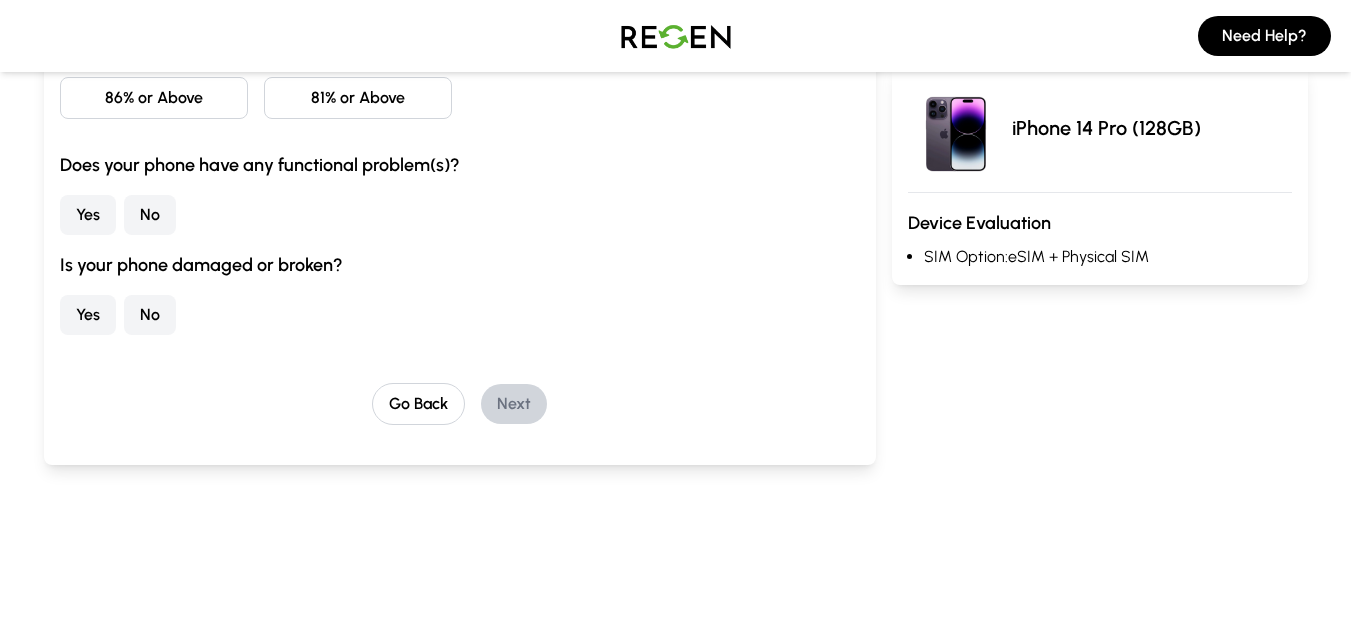 click on "86% or Above" at bounding box center [154, 98] 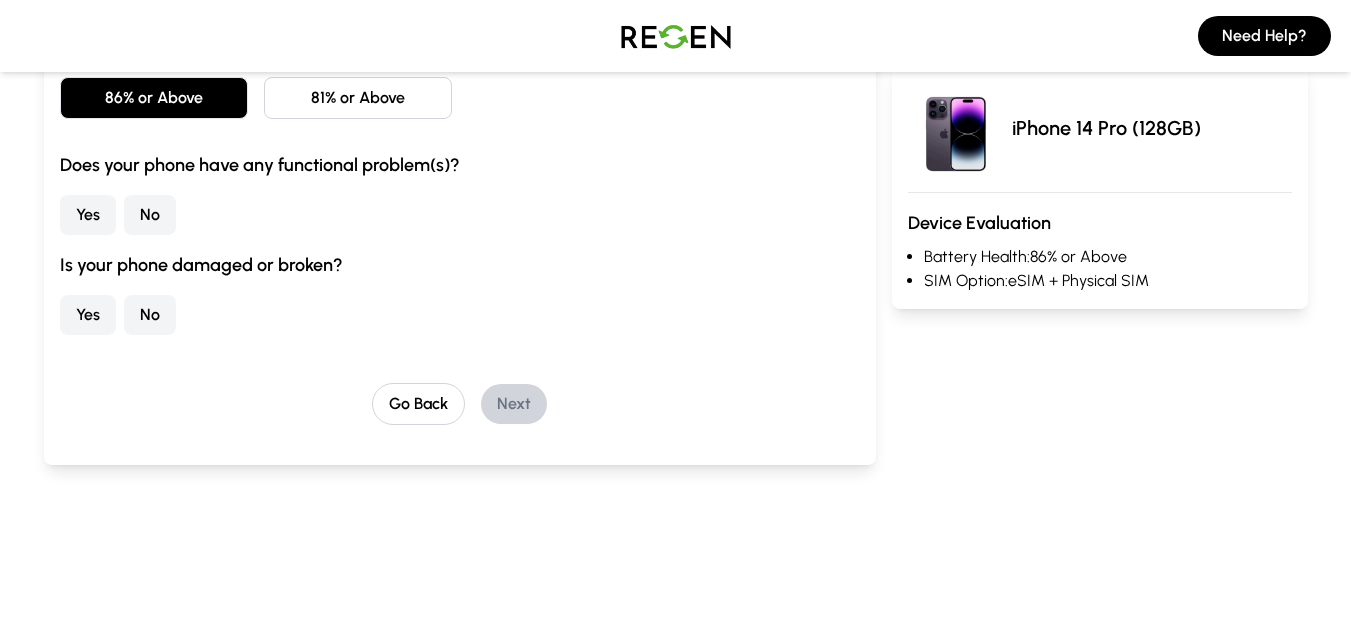 click on "No" at bounding box center [150, 215] 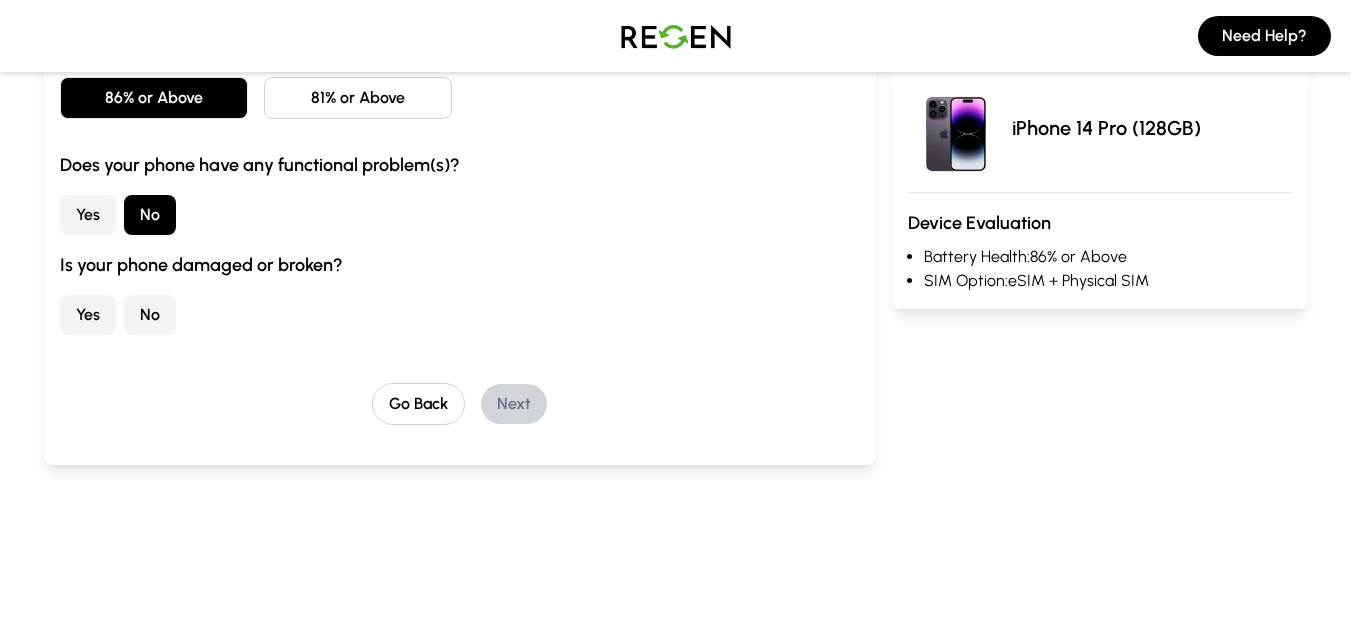 click on "No" at bounding box center (150, 315) 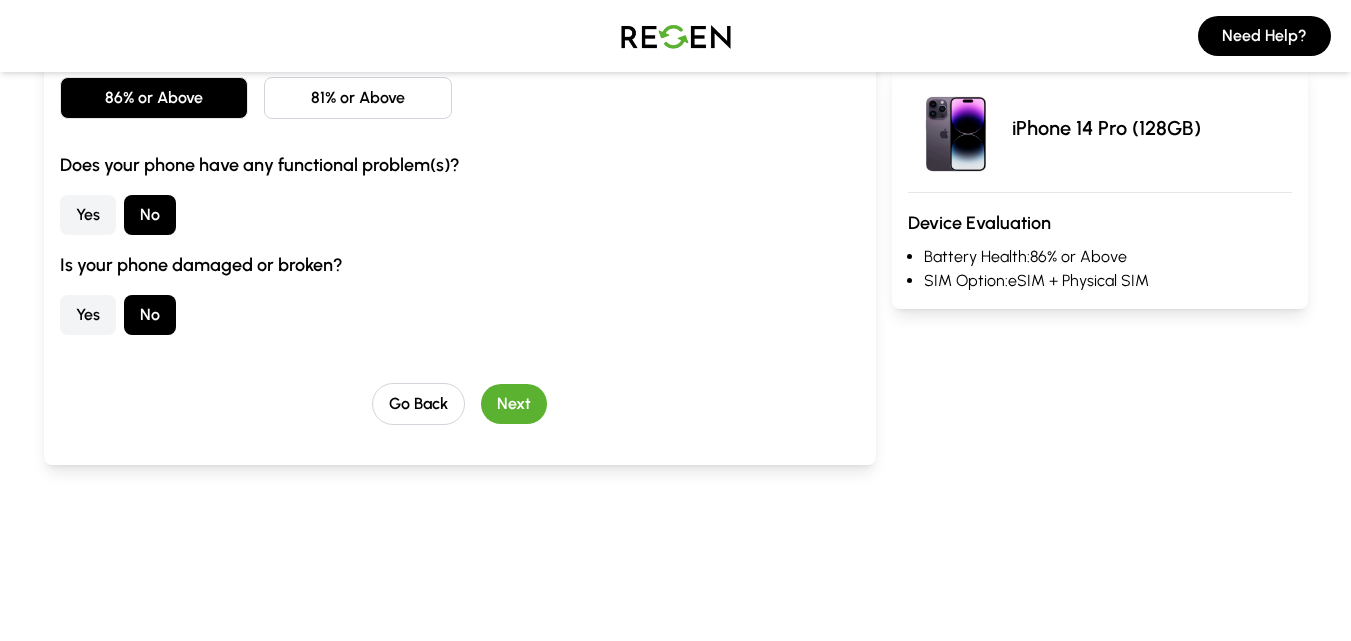 click on "Next" at bounding box center [514, 404] 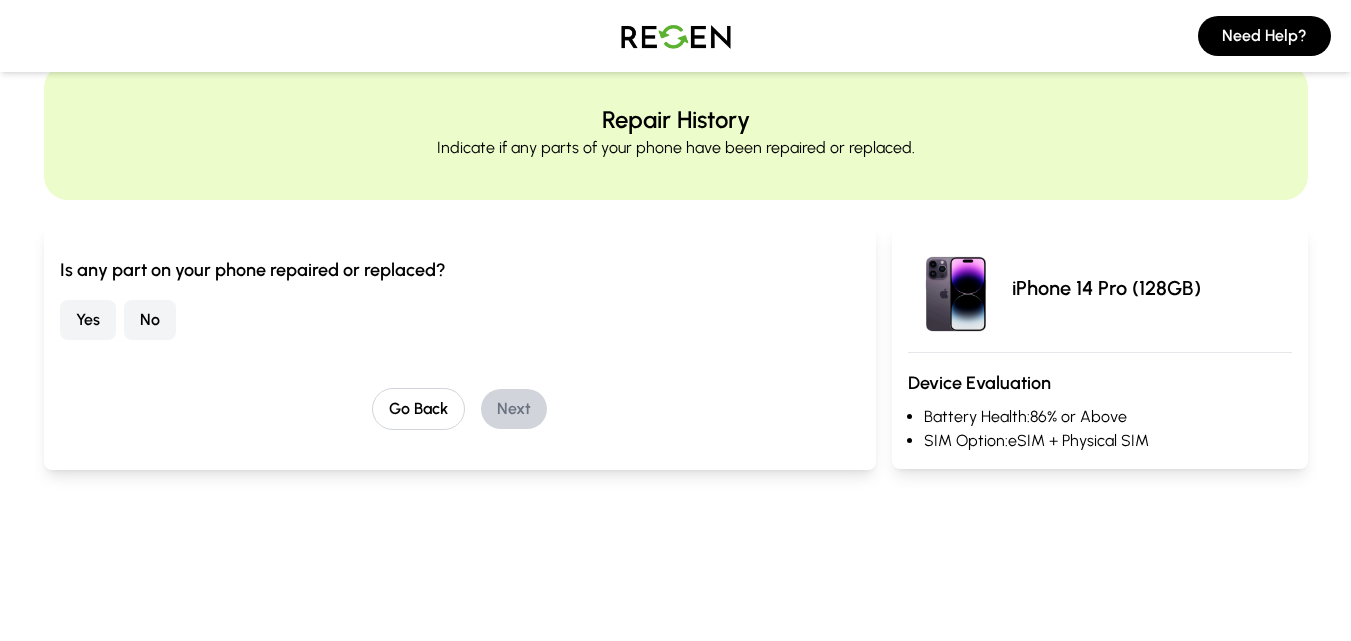 scroll, scrollTop: 49, scrollLeft: 0, axis: vertical 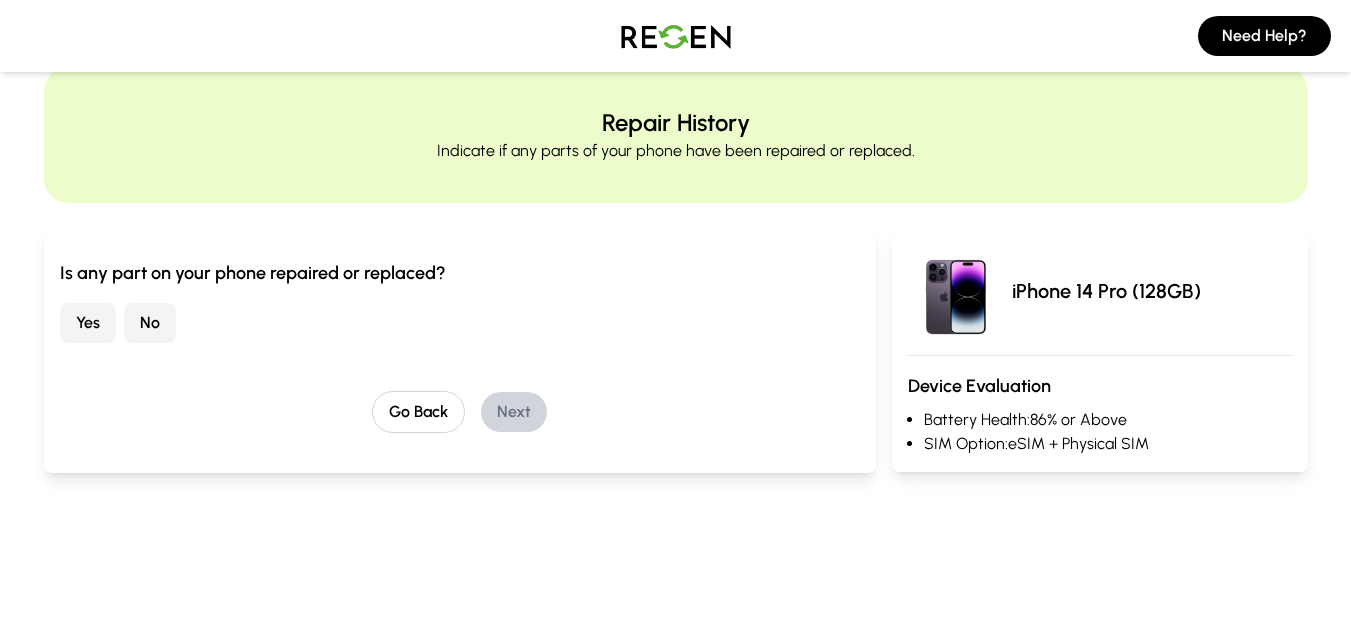 click on "No" at bounding box center [150, 323] 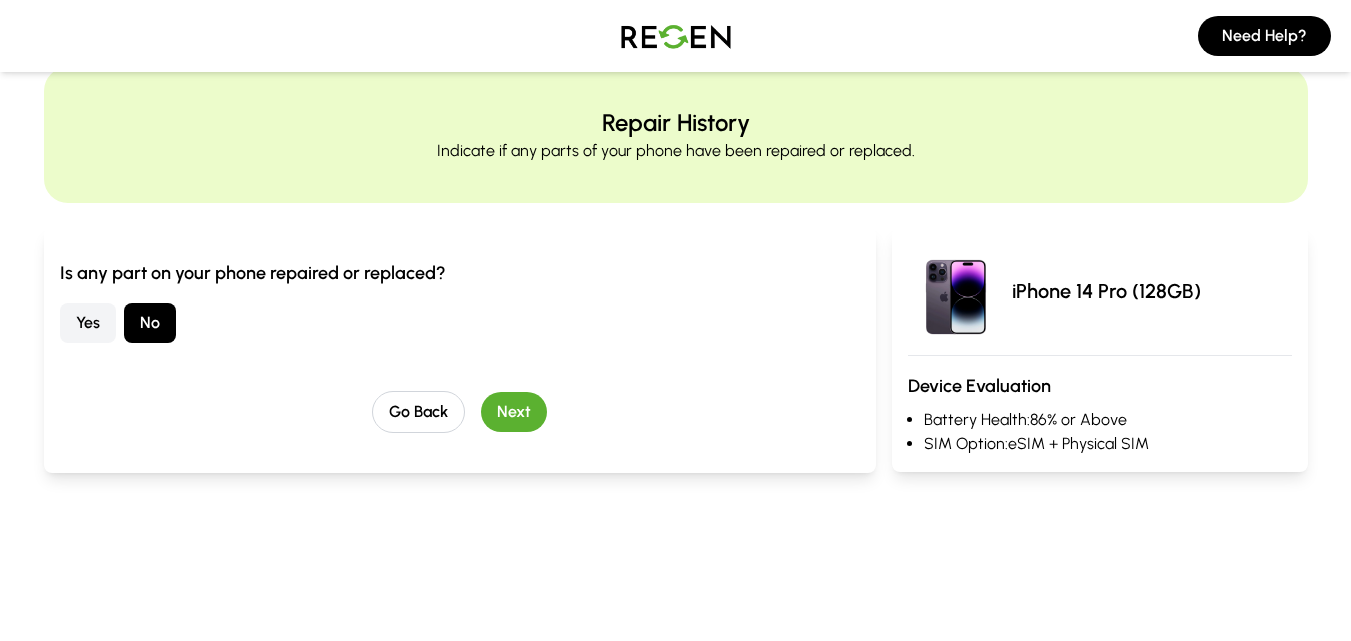 click on "Next" at bounding box center (514, 412) 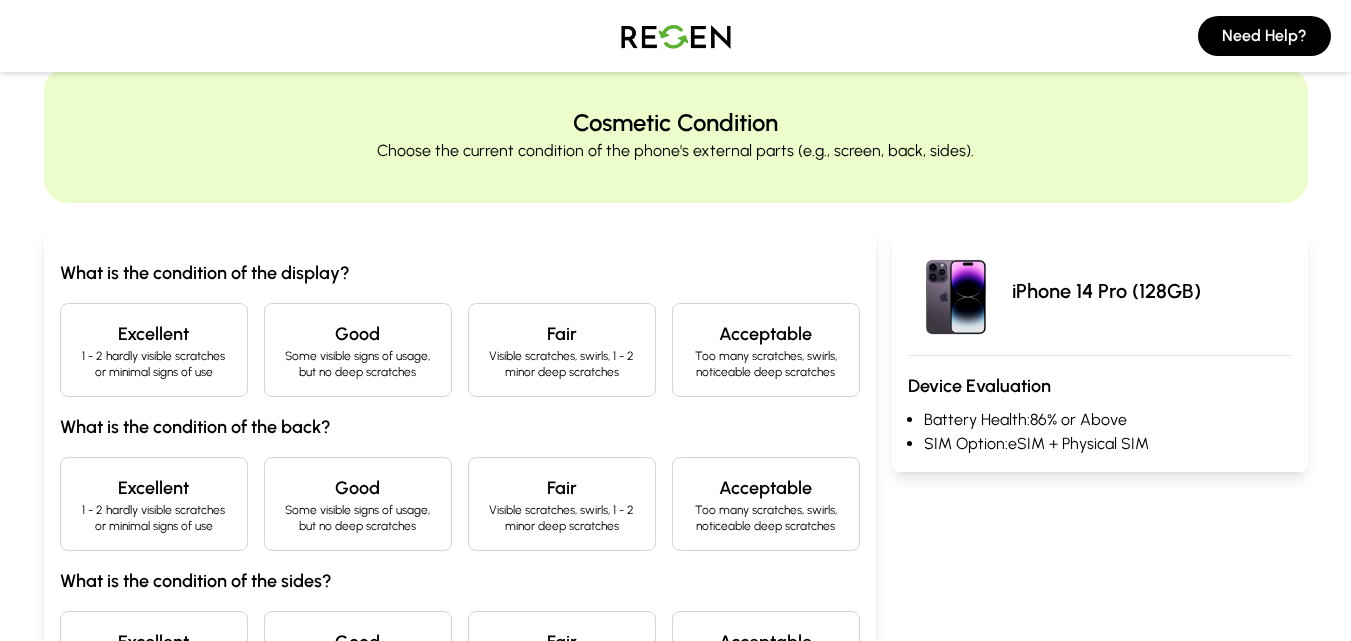 click on "1 - 2 hardly visible scratches or minimal signs of use" at bounding box center (154, 364) 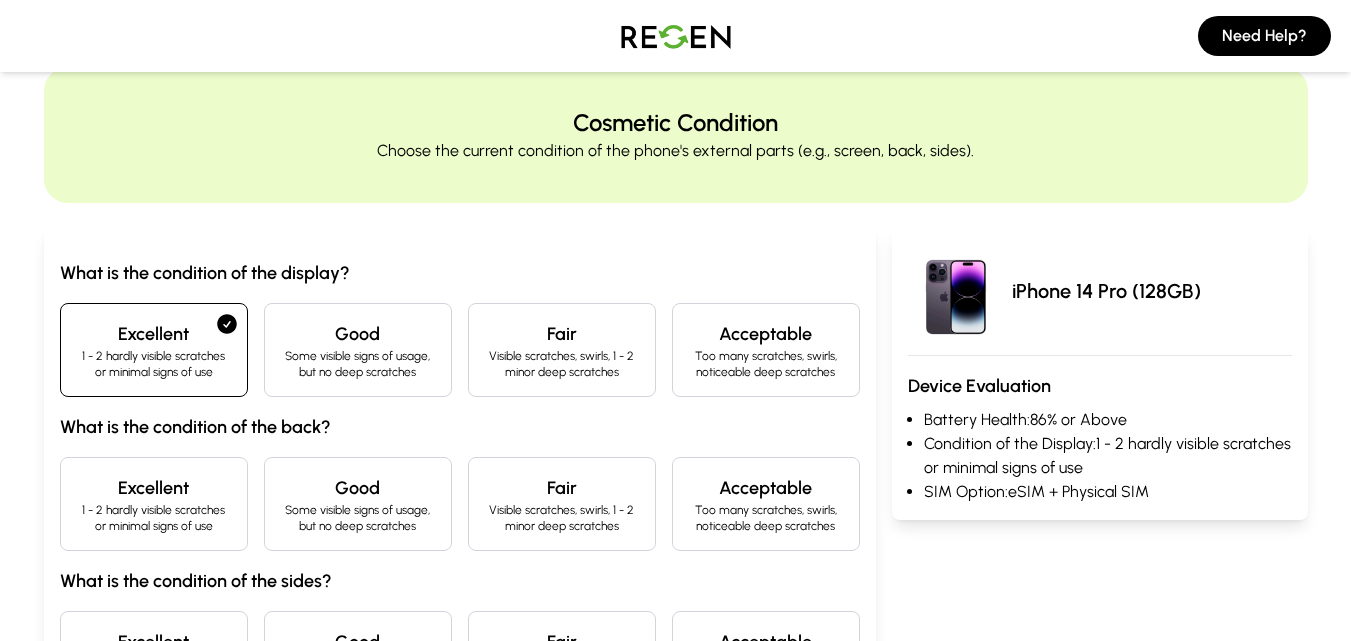 click on "Excellent" at bounding box center [154, 488] 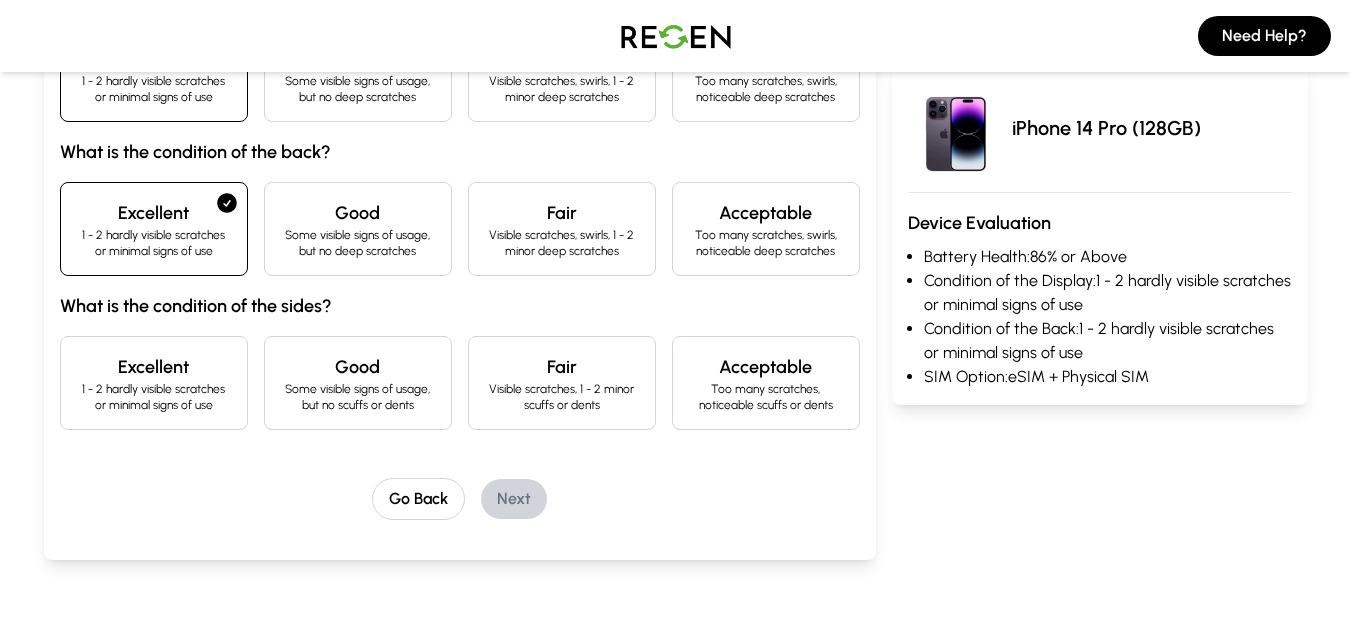 scroll, scrollTop: 459, scrollLeft: 0, axis: vertical 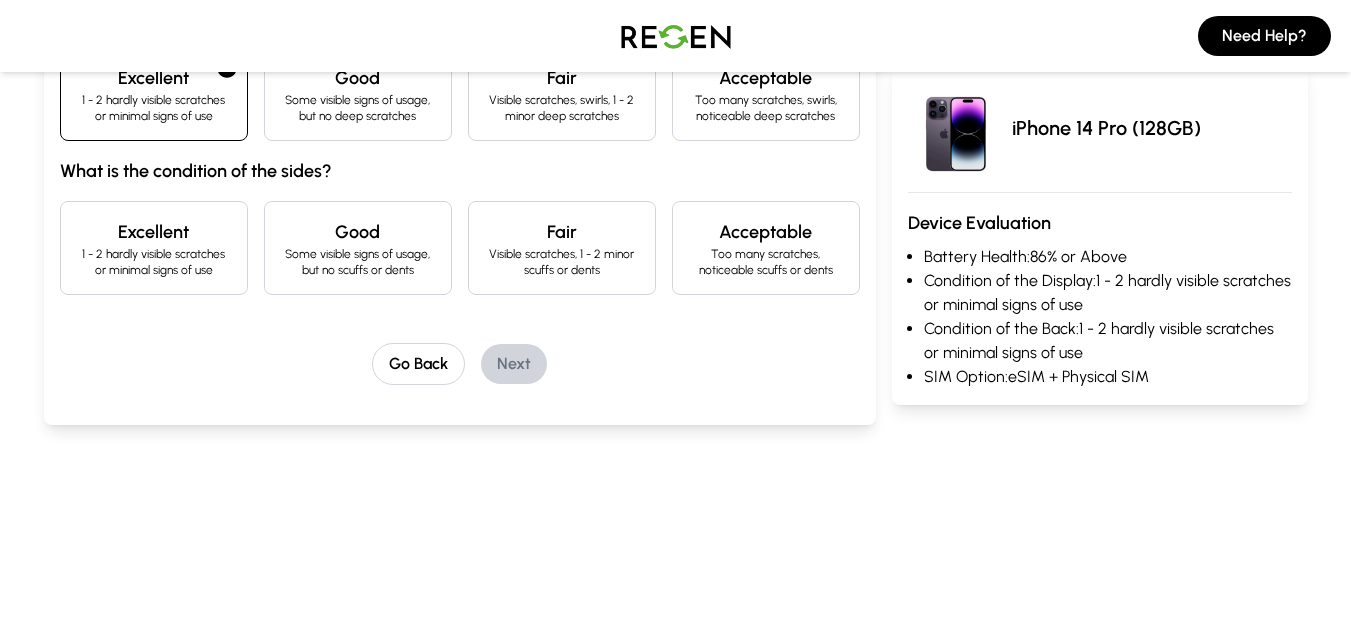 click on "1 - 2 hardly visible scratches or minimal signs of use" at bounding box center (154, 262) 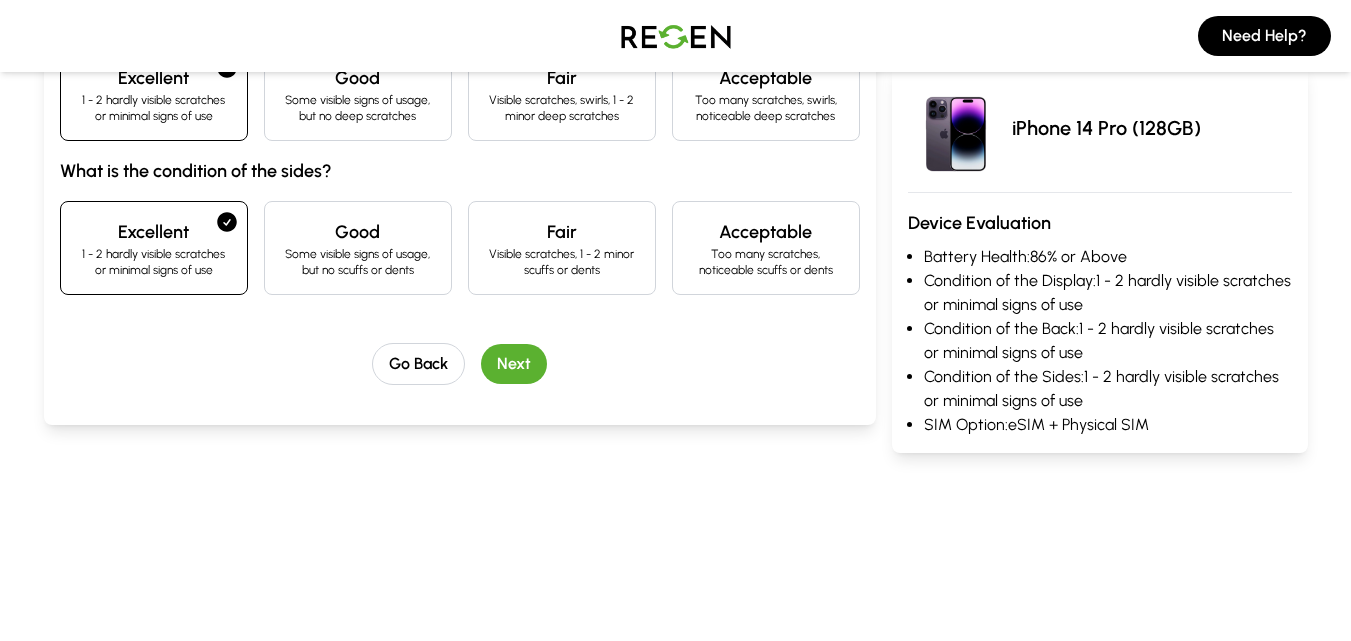 click on "Next" at bounding box center (514, 364) 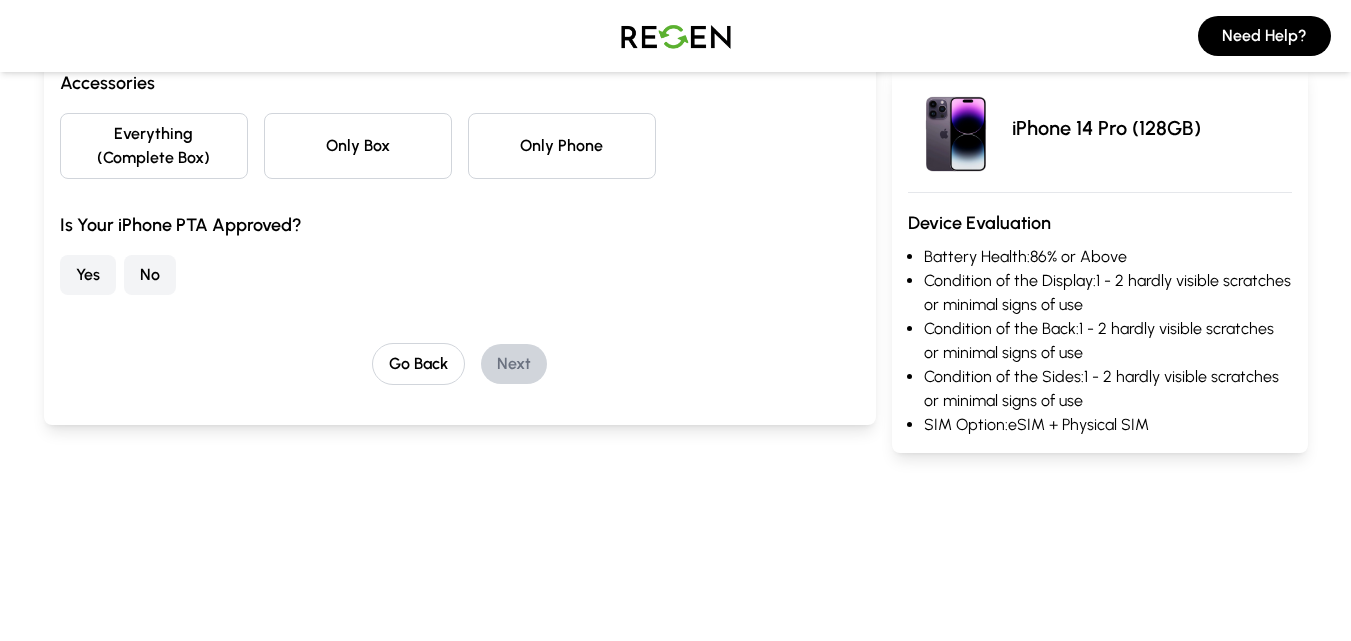 click on "Everything (Complete Box)" at bounding box center [154, 146] 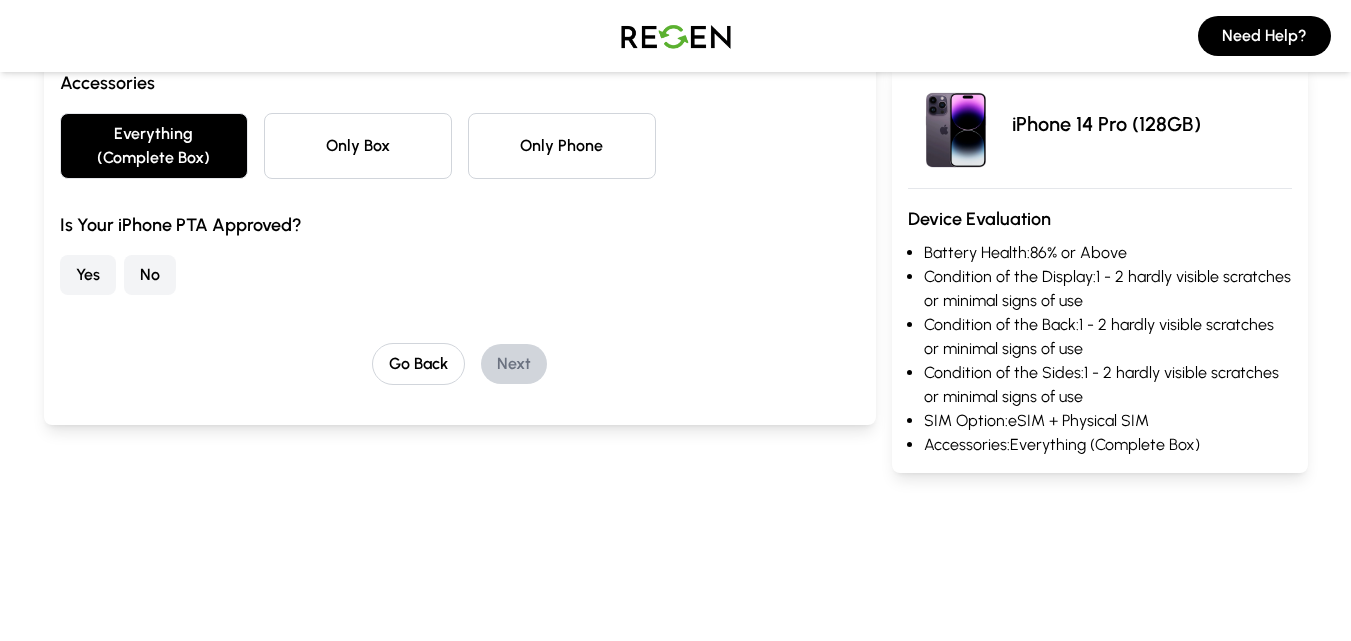 click on "No" at bounding box center [150, 275] 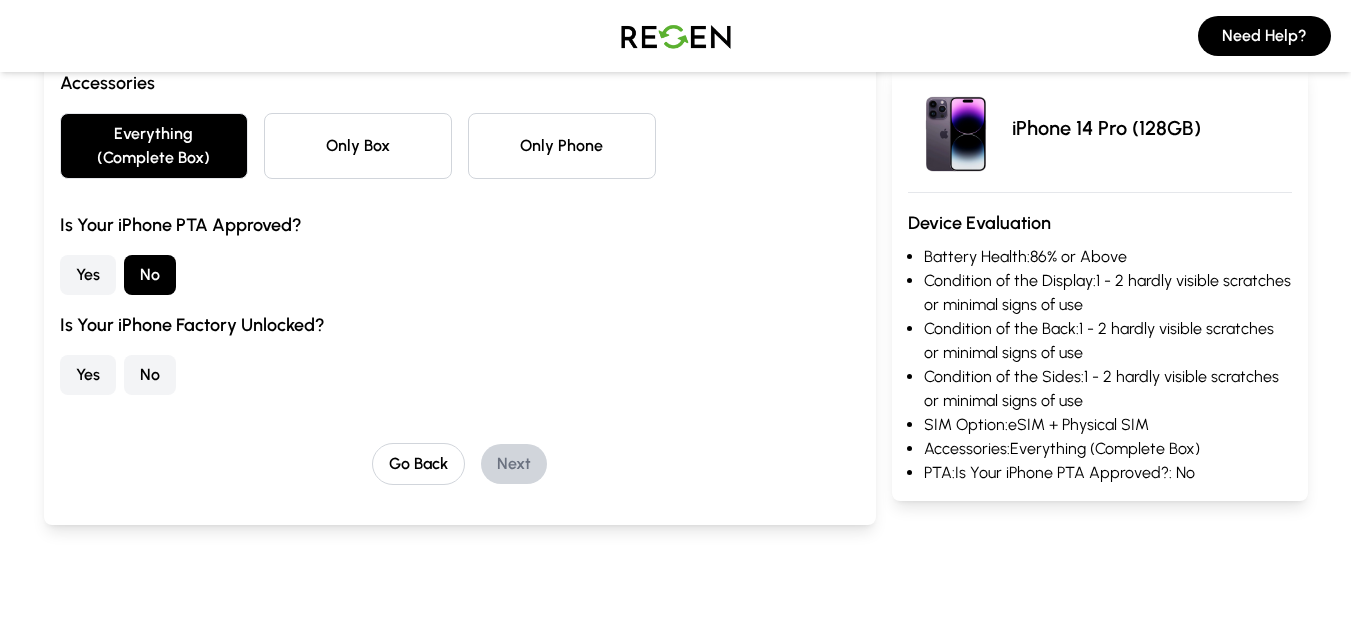 click on "Yes" at bounding box center (88, 375) 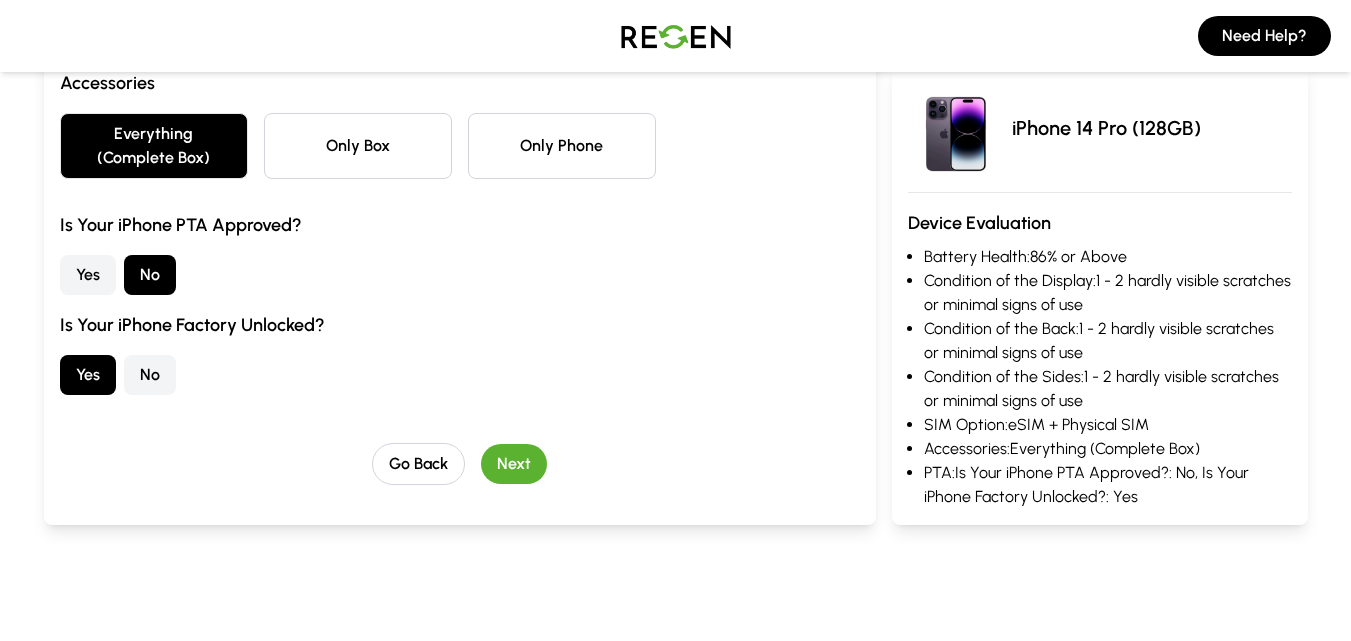 click on "Next" at bounding box center (514, 464) 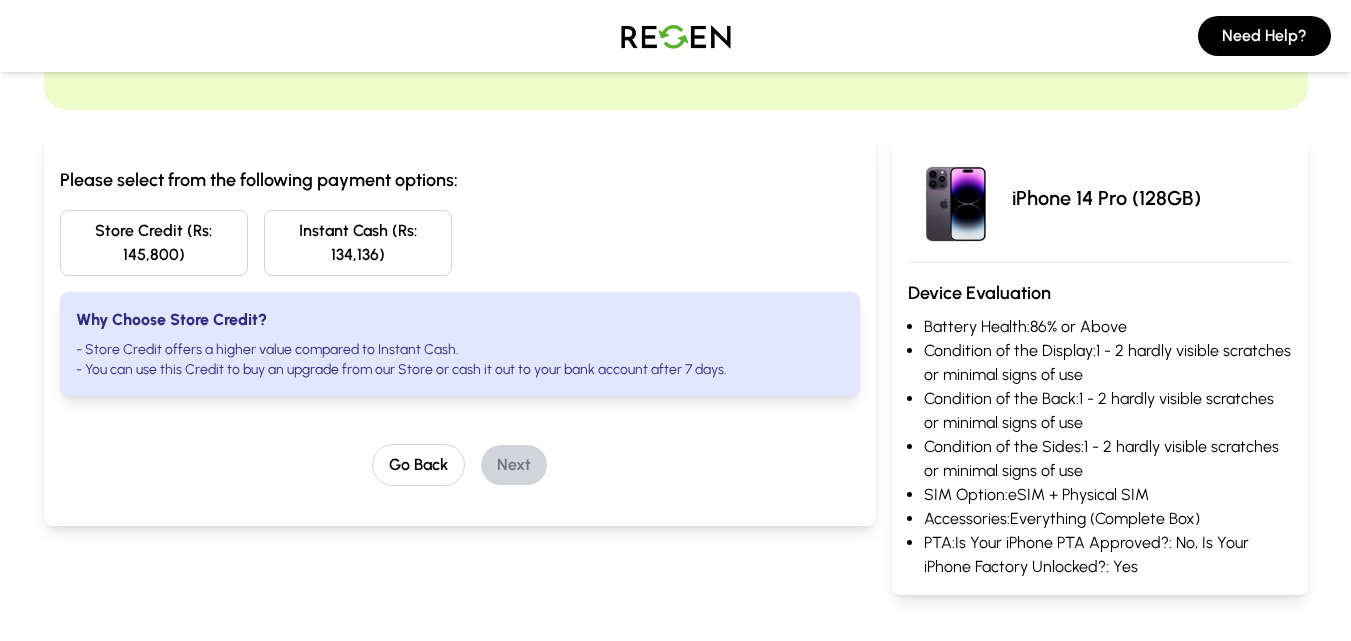 scroll, scrollTop: 145, scrollLeft: 0, axis: vertical 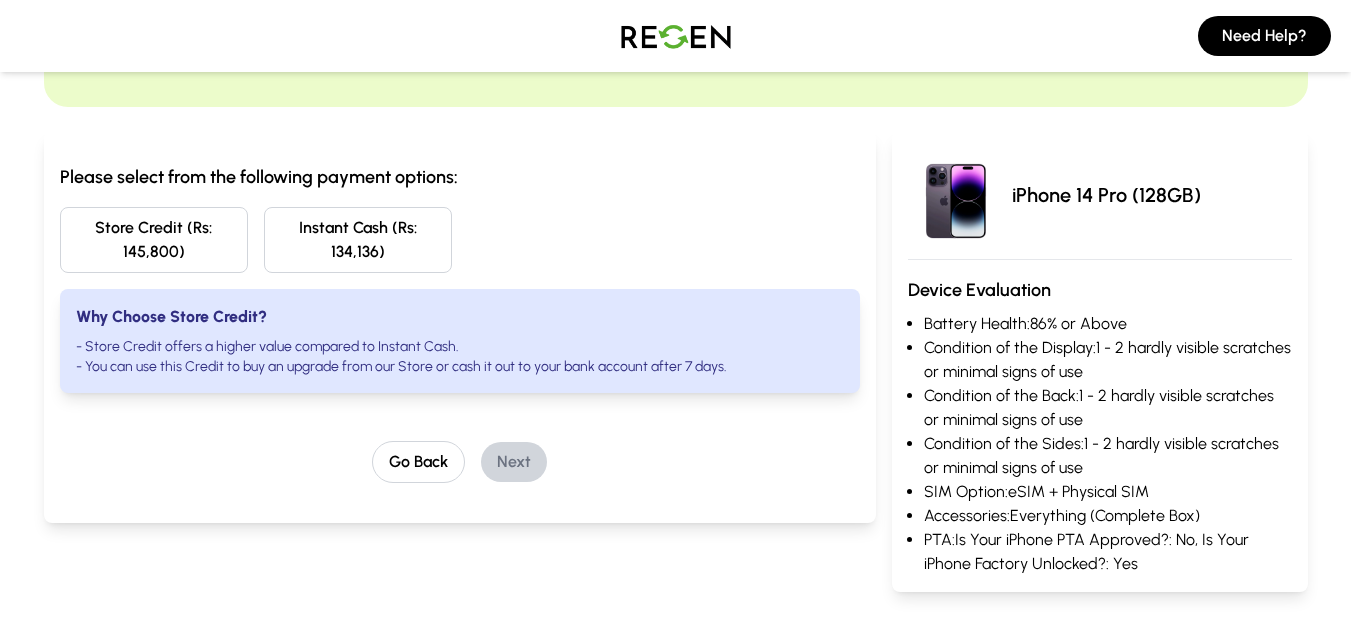 click on "Store Credit (Rs: 145,800)" at bounding box center [154, 240] 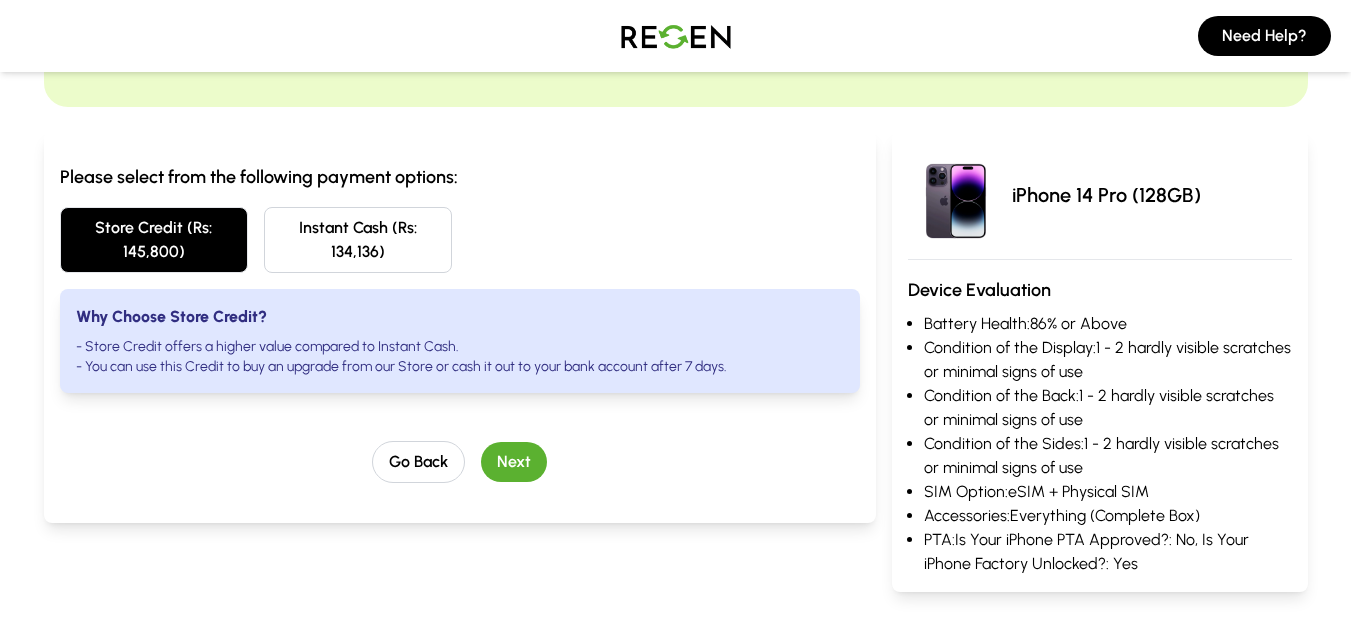 click on "Next" at bounding box center [514, 462] 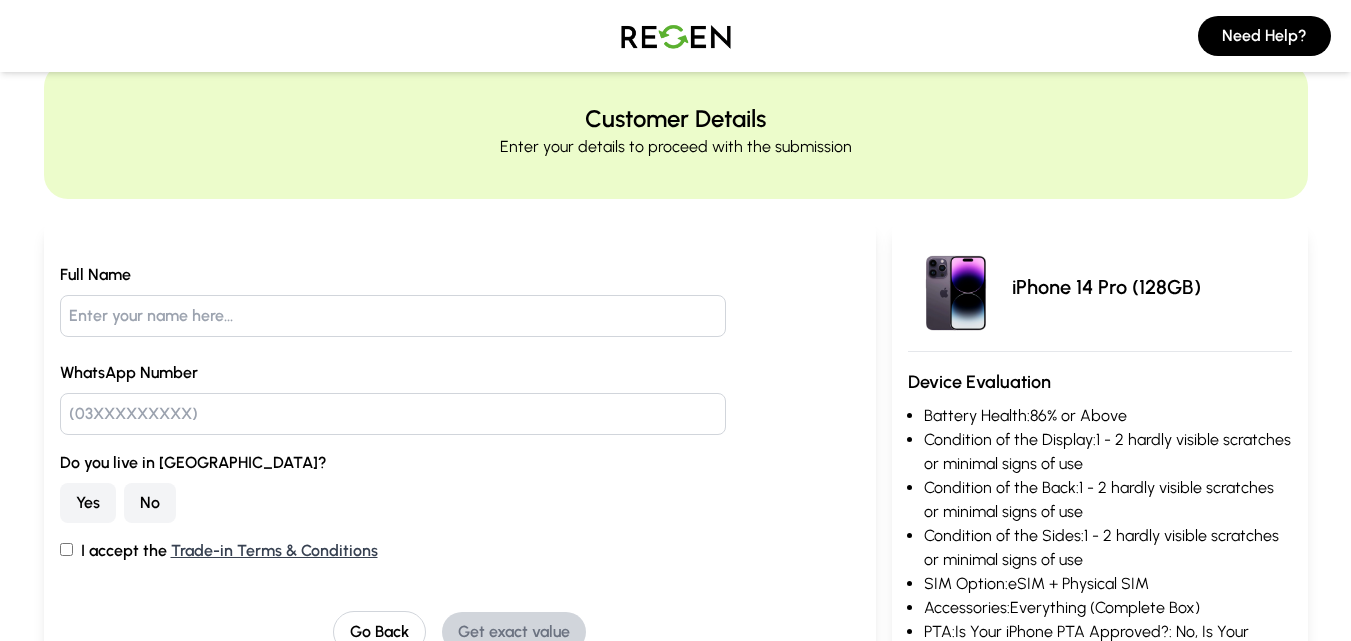 scroll, scrollTop: 0, scrollLeft: 0, axis: both 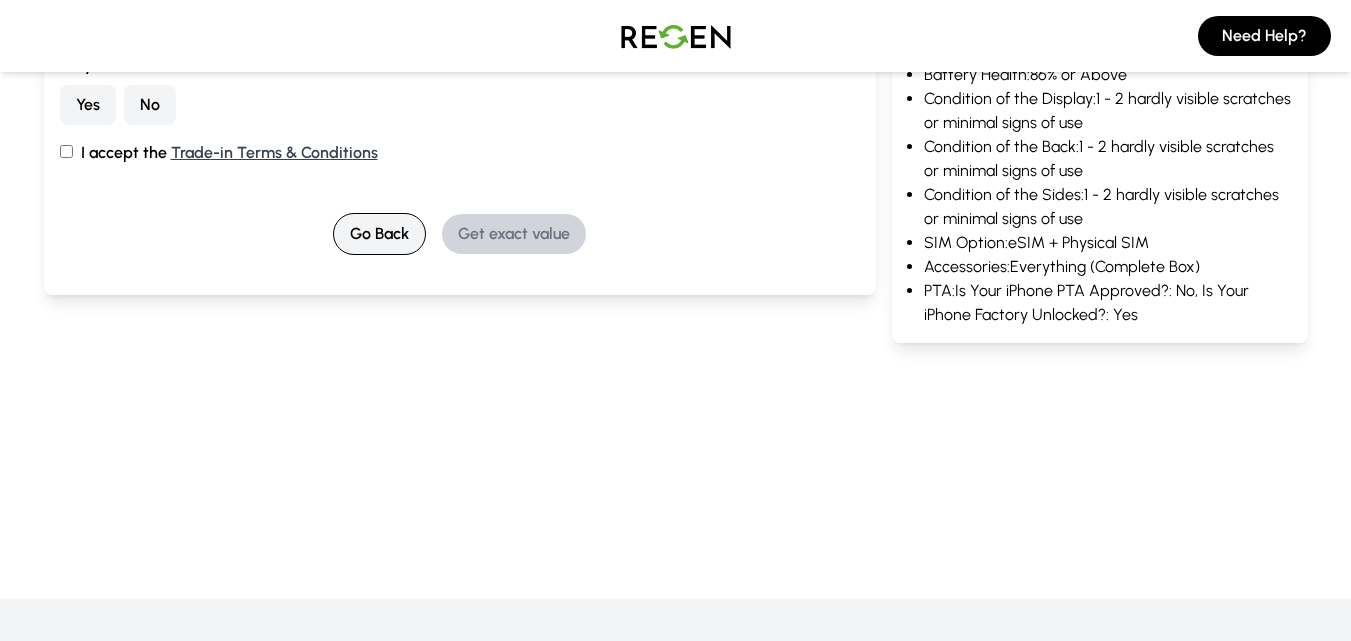 click on "Go Back" at bounding box center (379, 234) 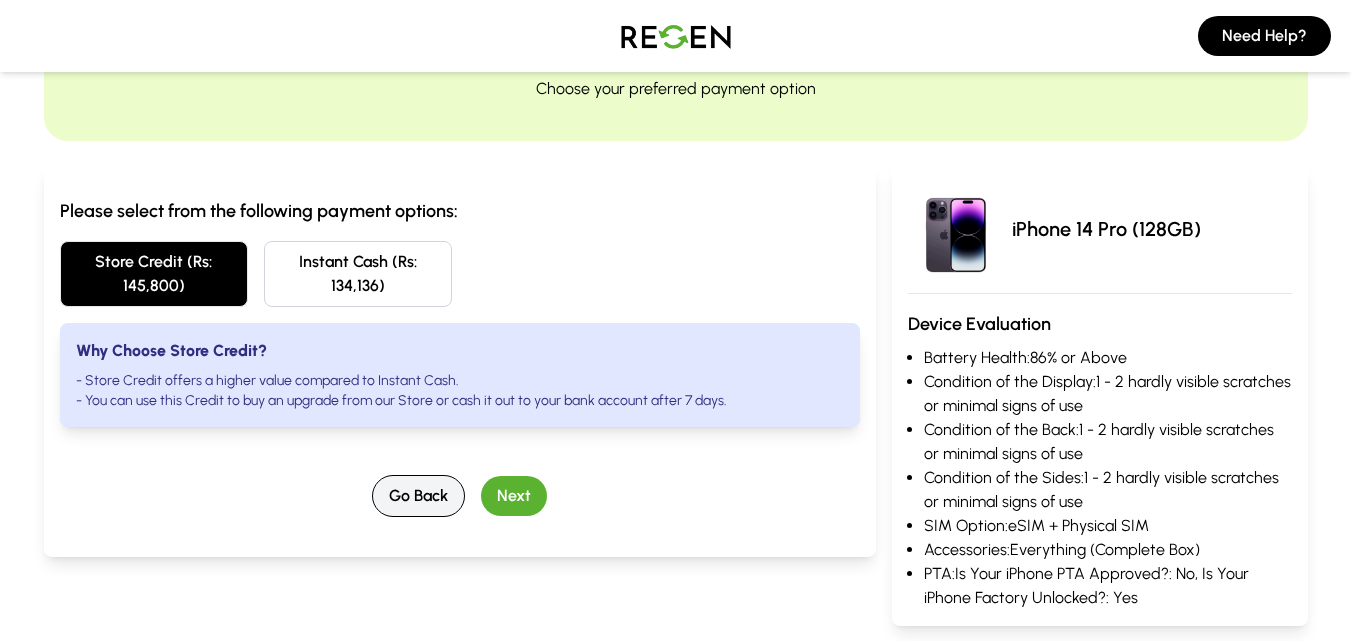 scroll, scrollTop: 0, scrollLeft: 0, axis: both 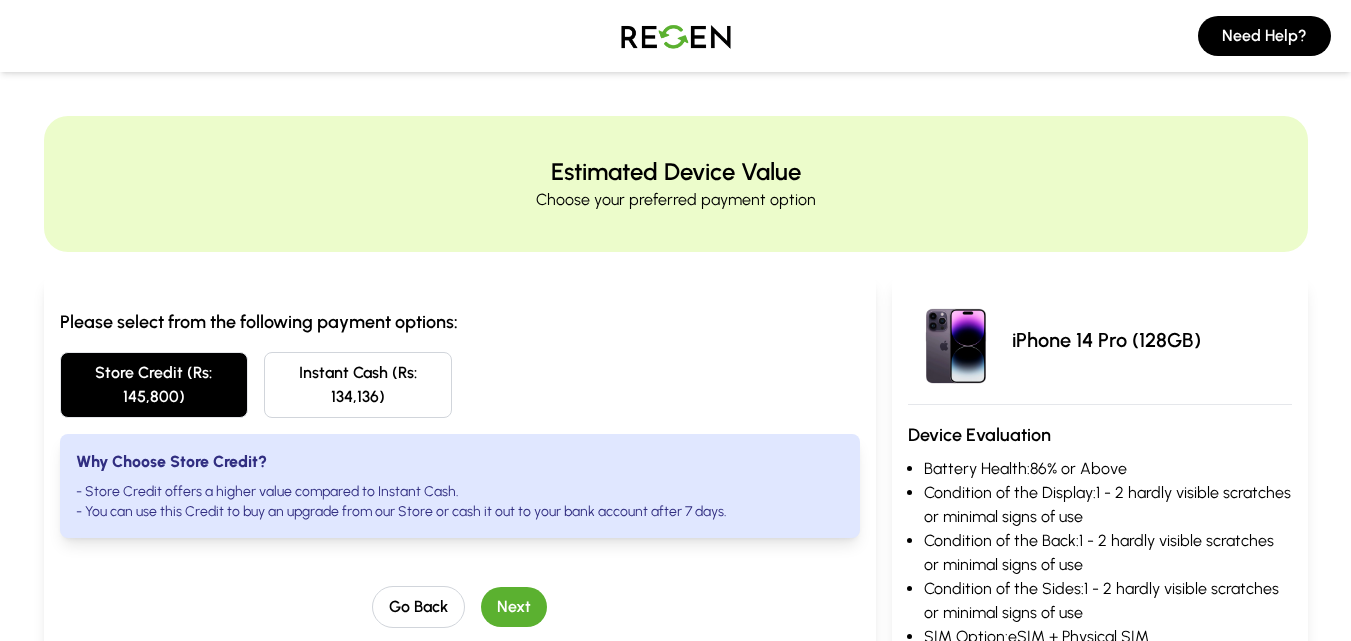 click on "Instant Cash (Rs: 134,136)" at bounding box center [358, 385] 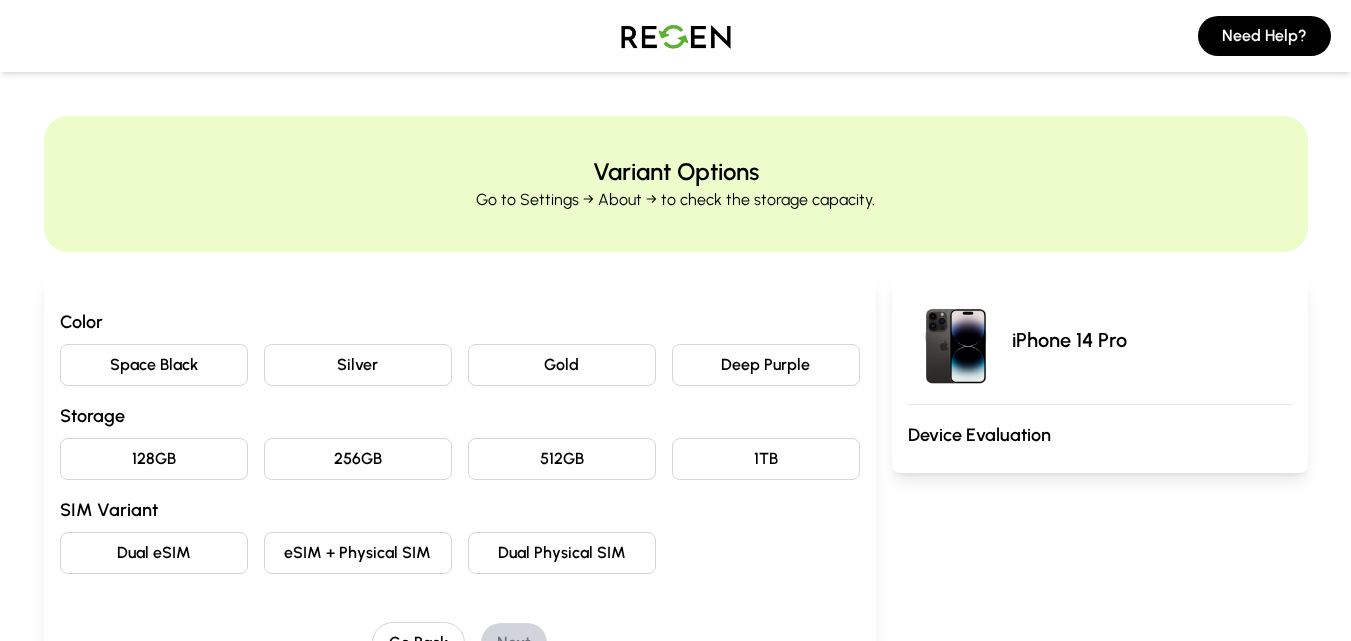 scroll, scrollTop: 0, scrollLeft: 0, axis: both 